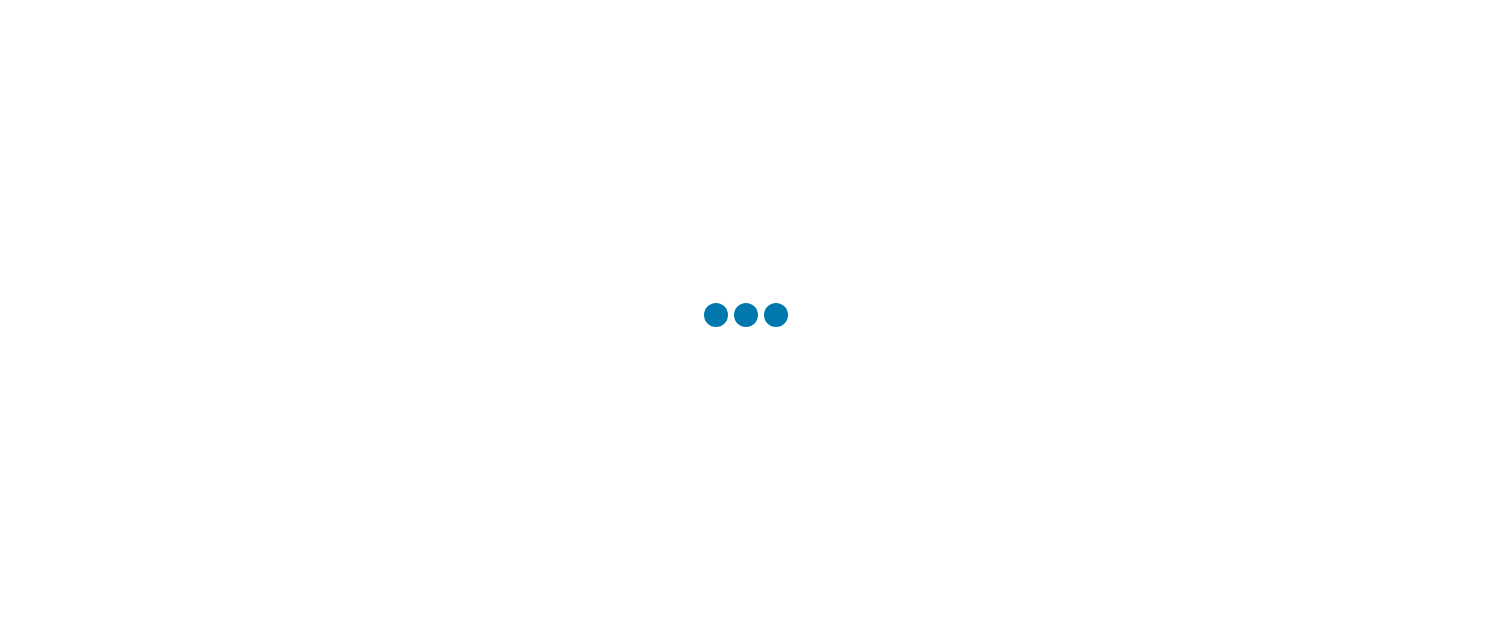 scroll, scrollTop: 0, scrollLeft: 0, axis: both 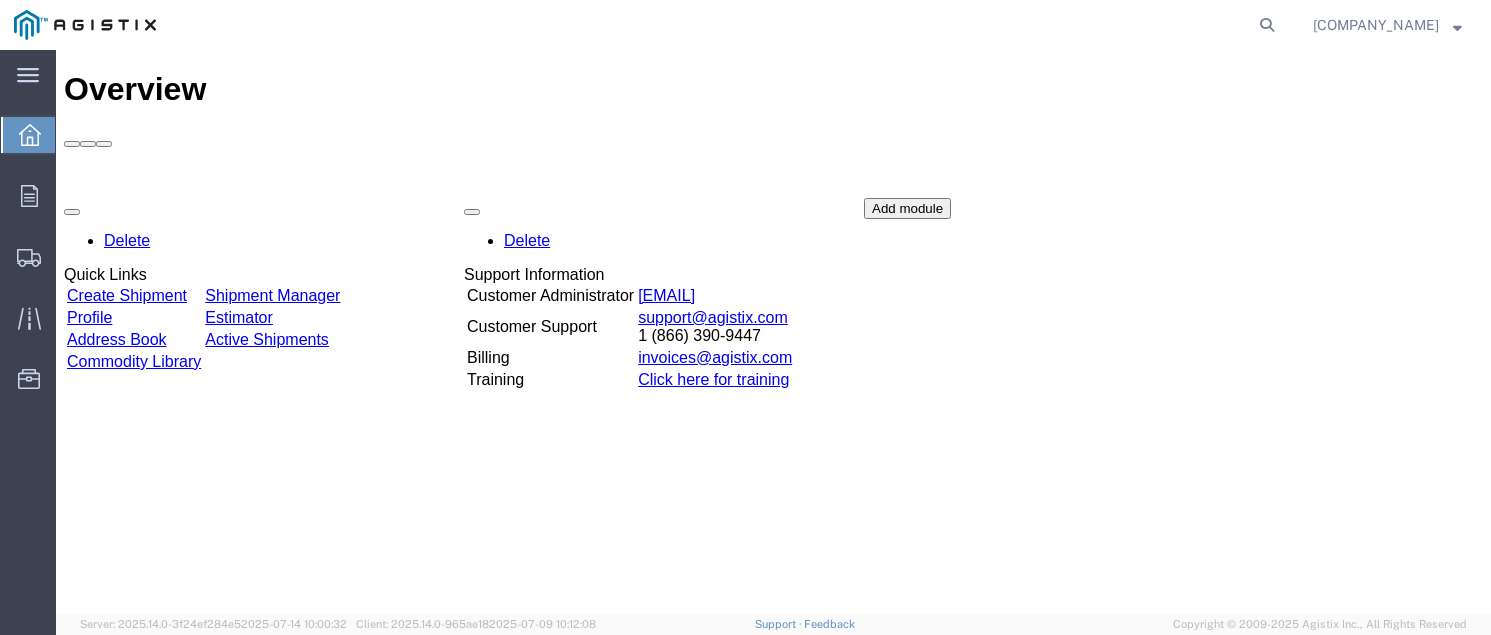 click on "Create Shipment" at bounding box center [127, 295] 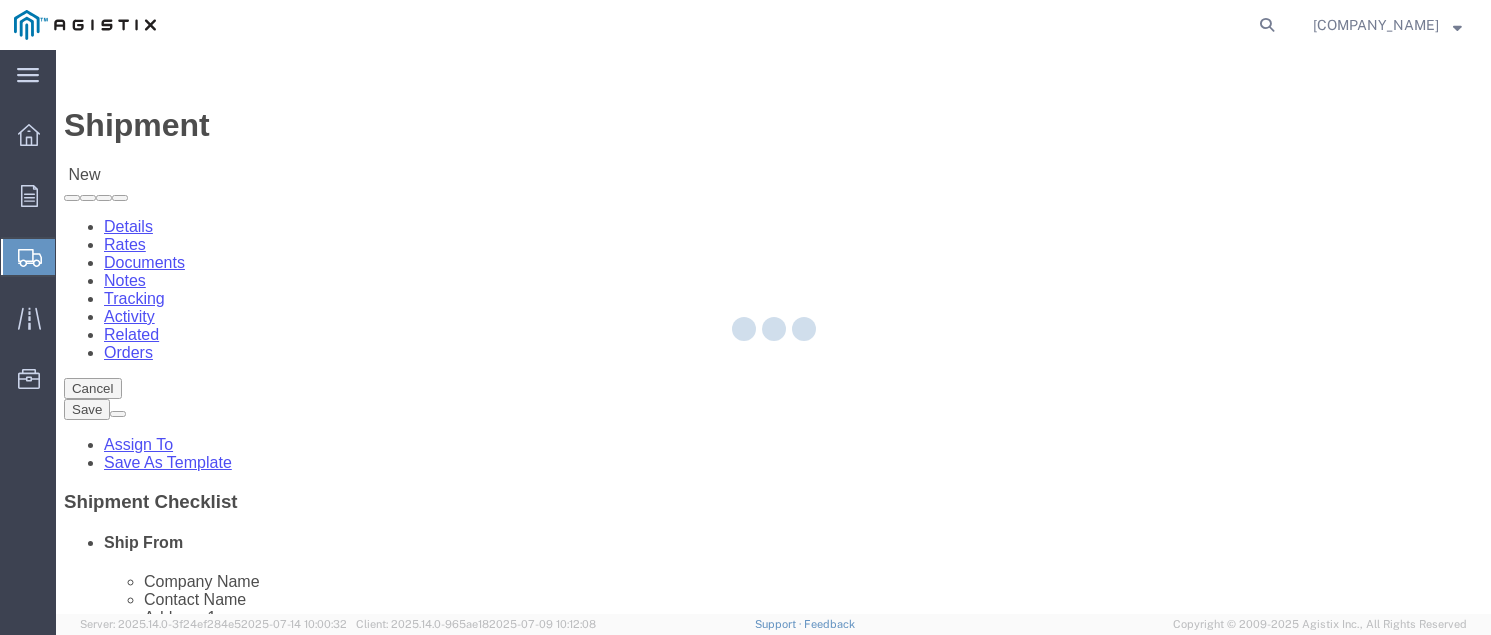 select 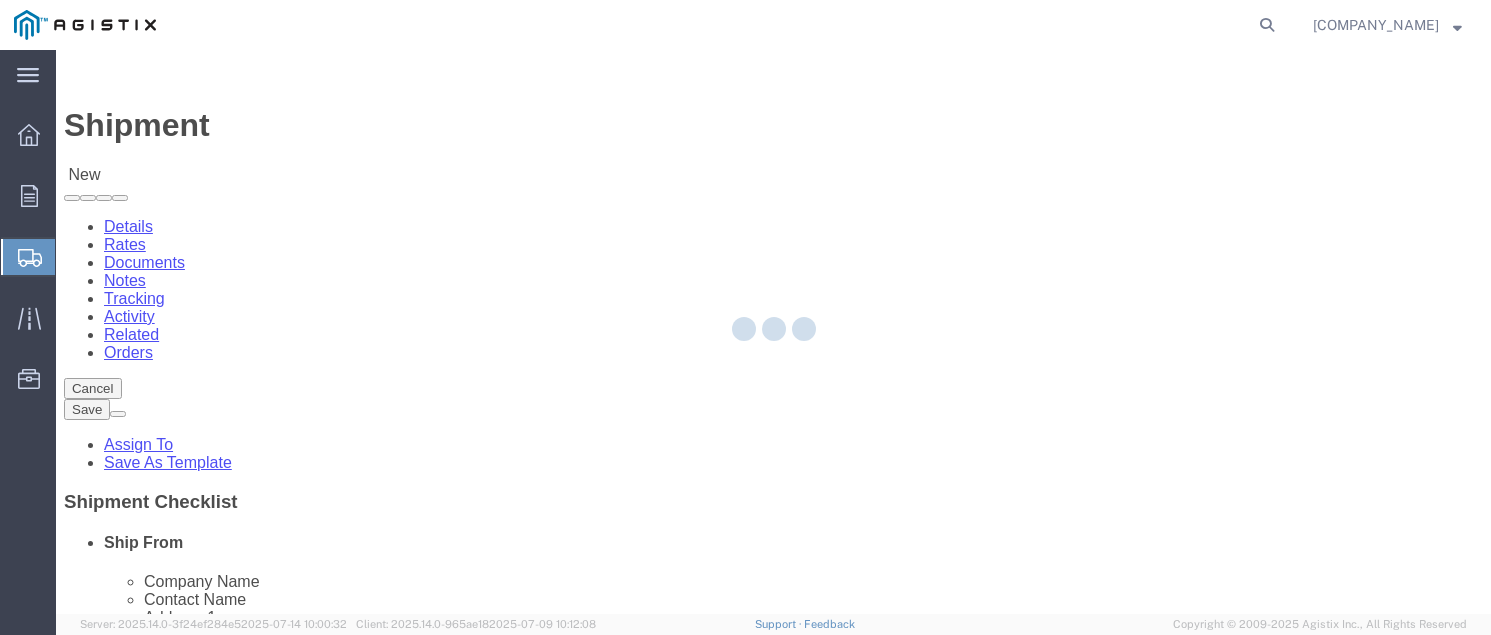 select 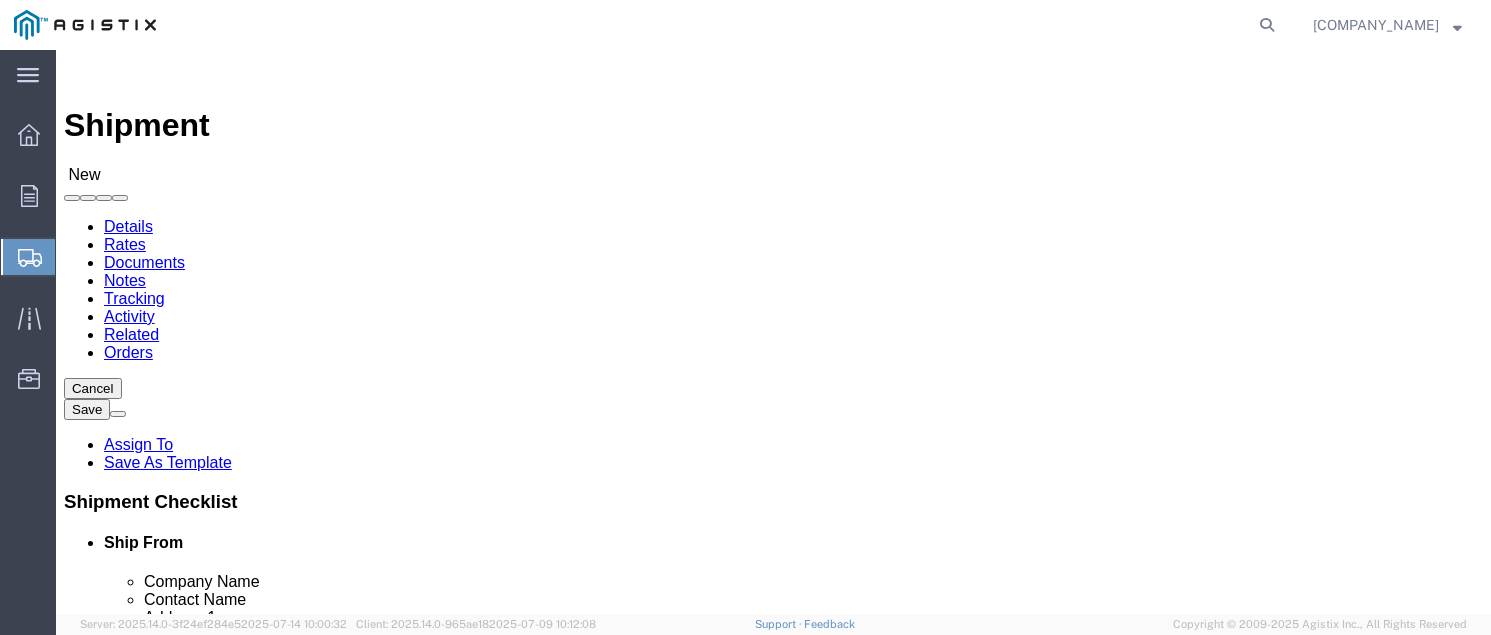 click on "Select [COMPANY_NAME] PG&E" 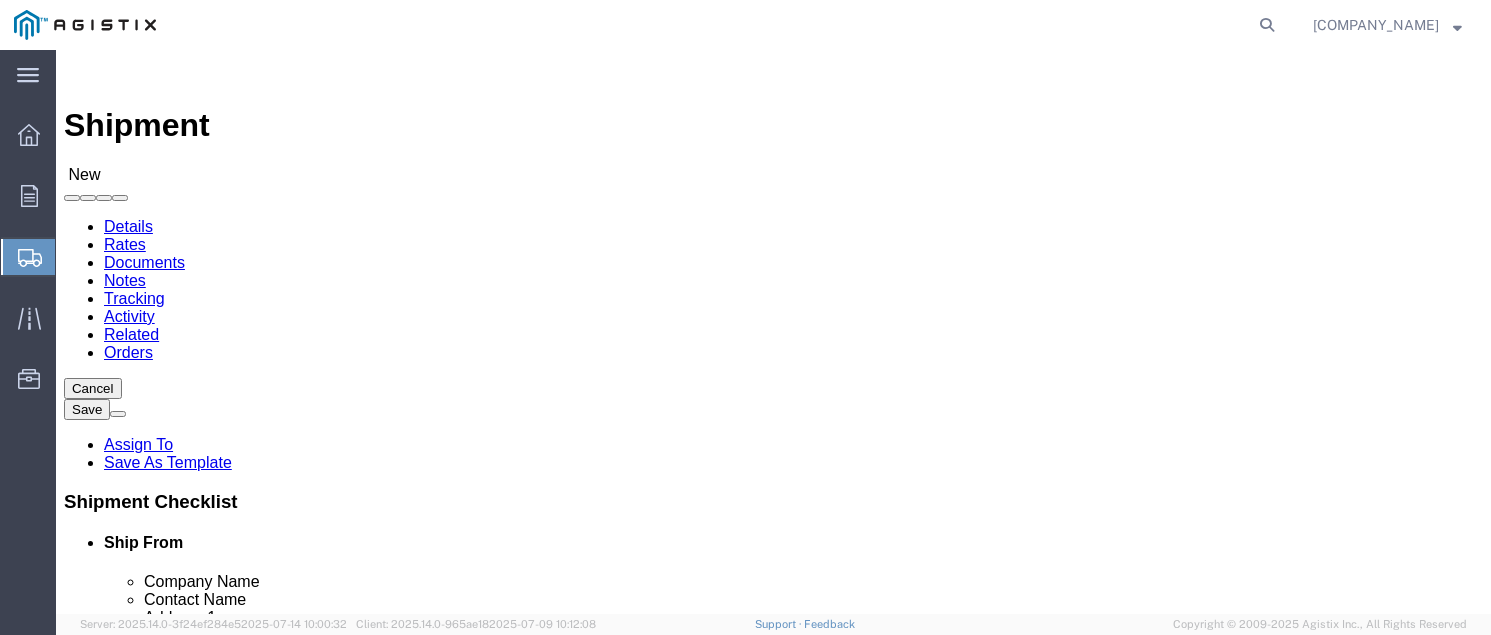 click on "Select All Others Fremont DC Fresno DC Wheatland DC" 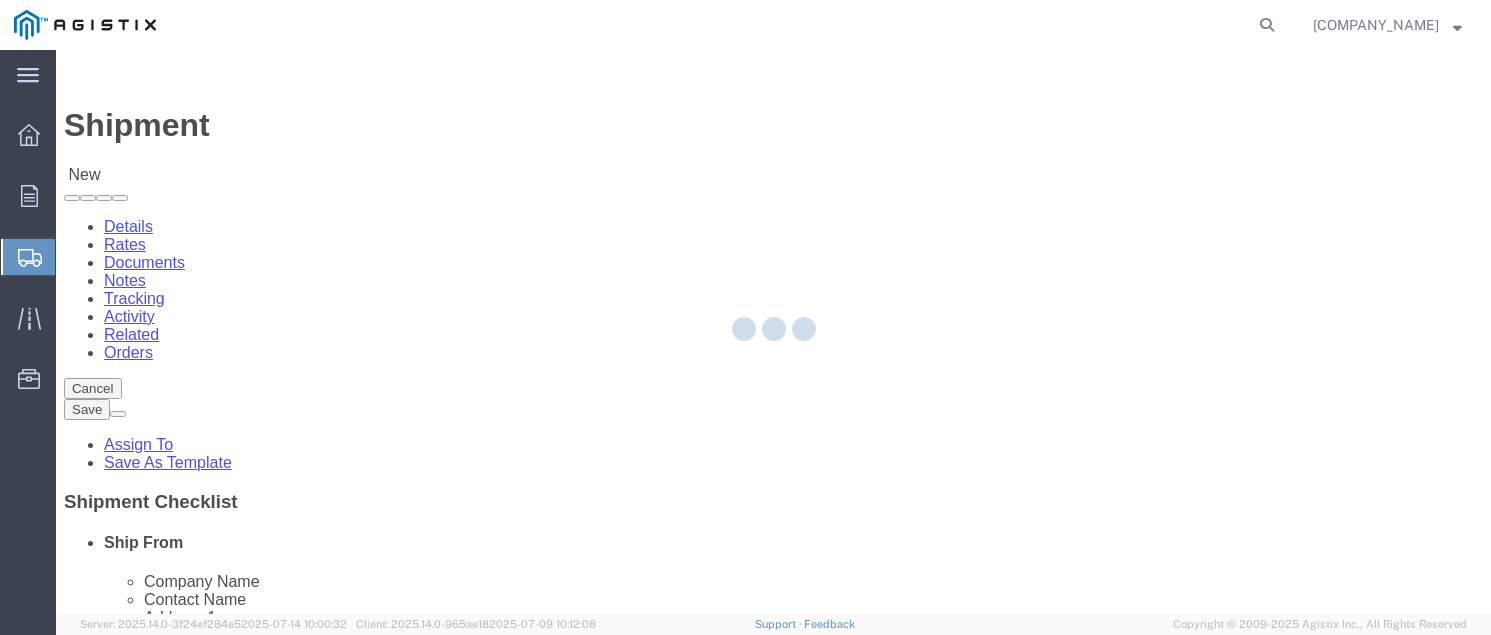type on "[COMPANY_NAME]" 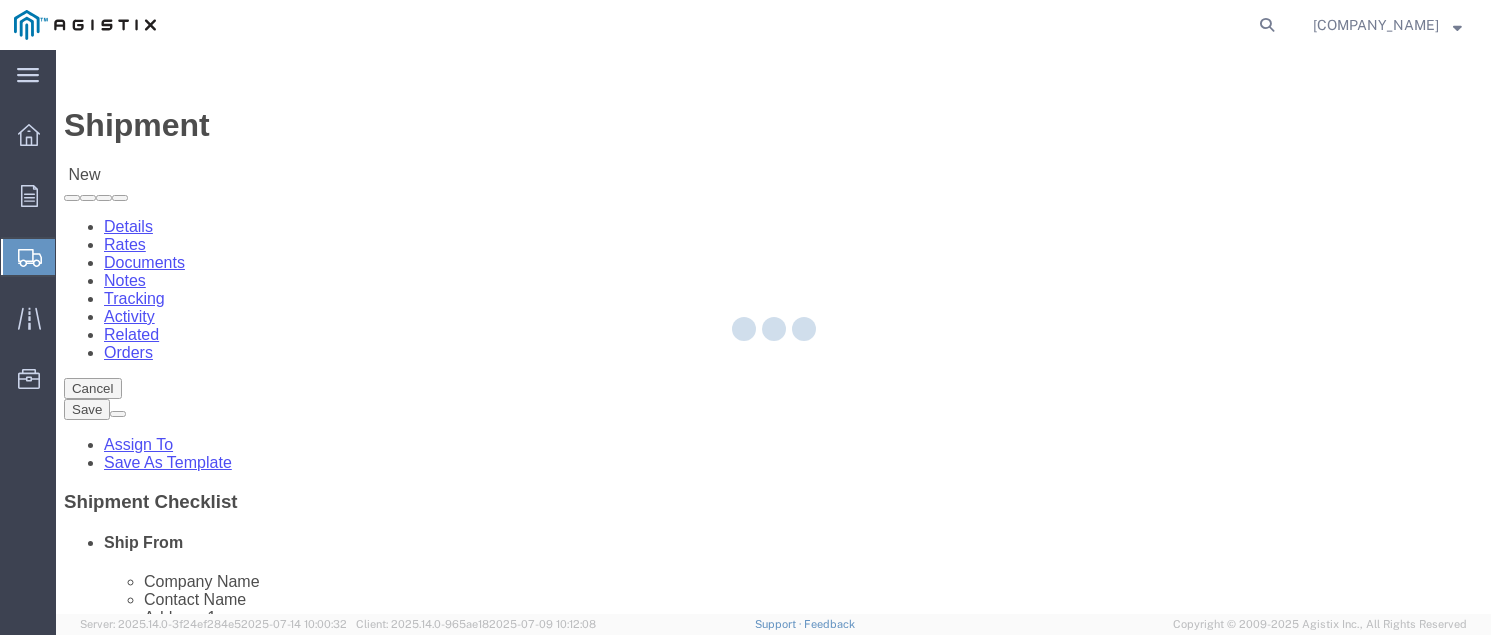 type on "[COMPANY_NAME]" 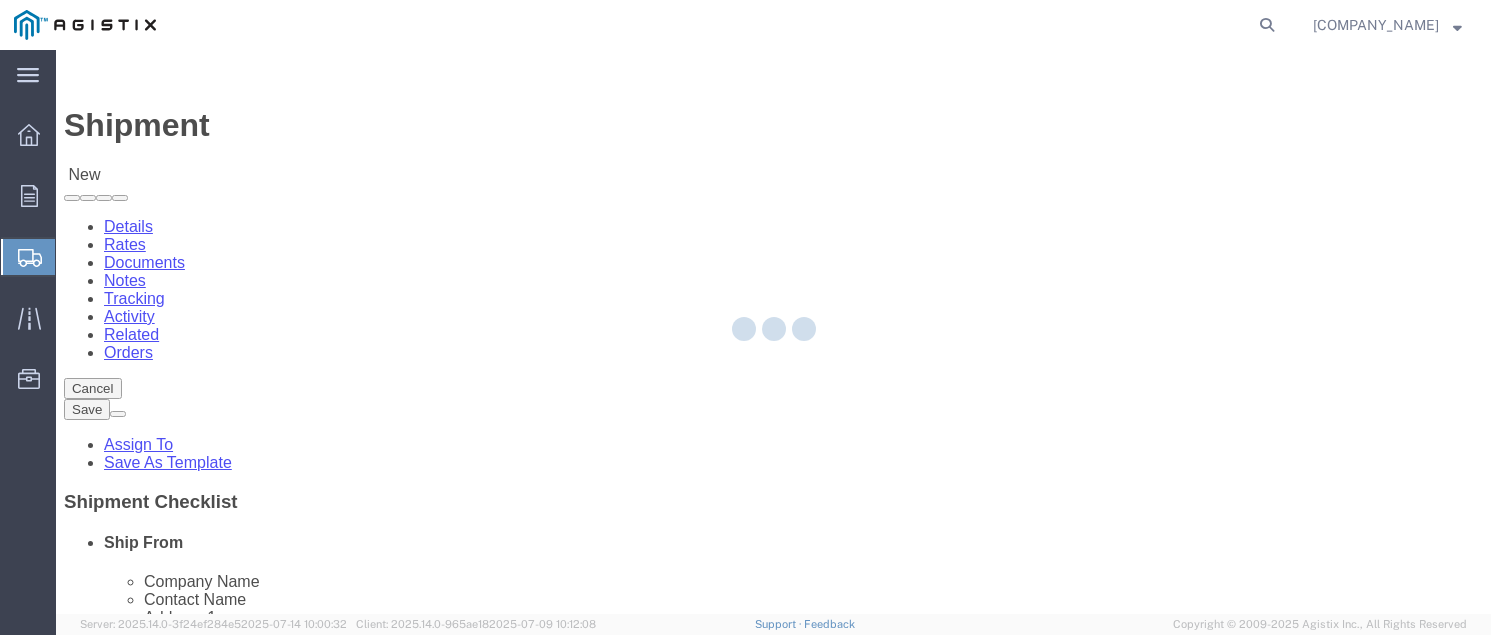 type on "[PHONE_NUMBER]" 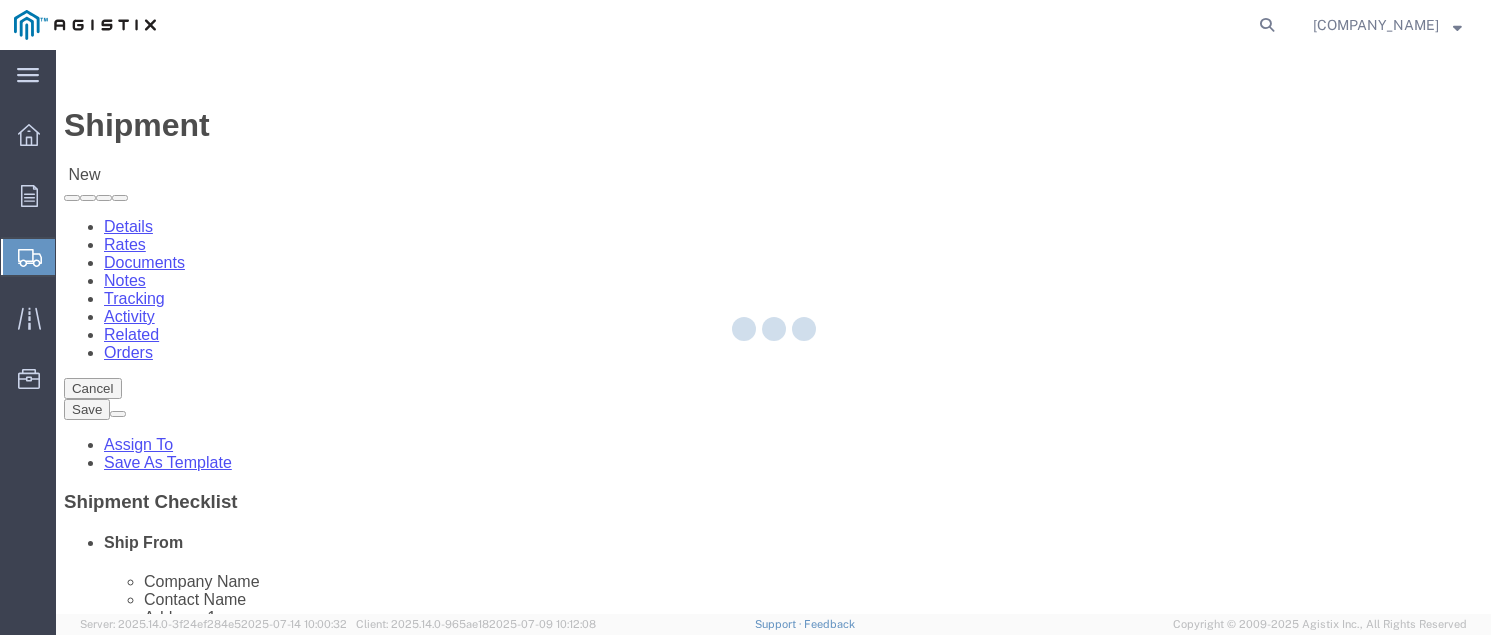 type on "[EMAIL]" 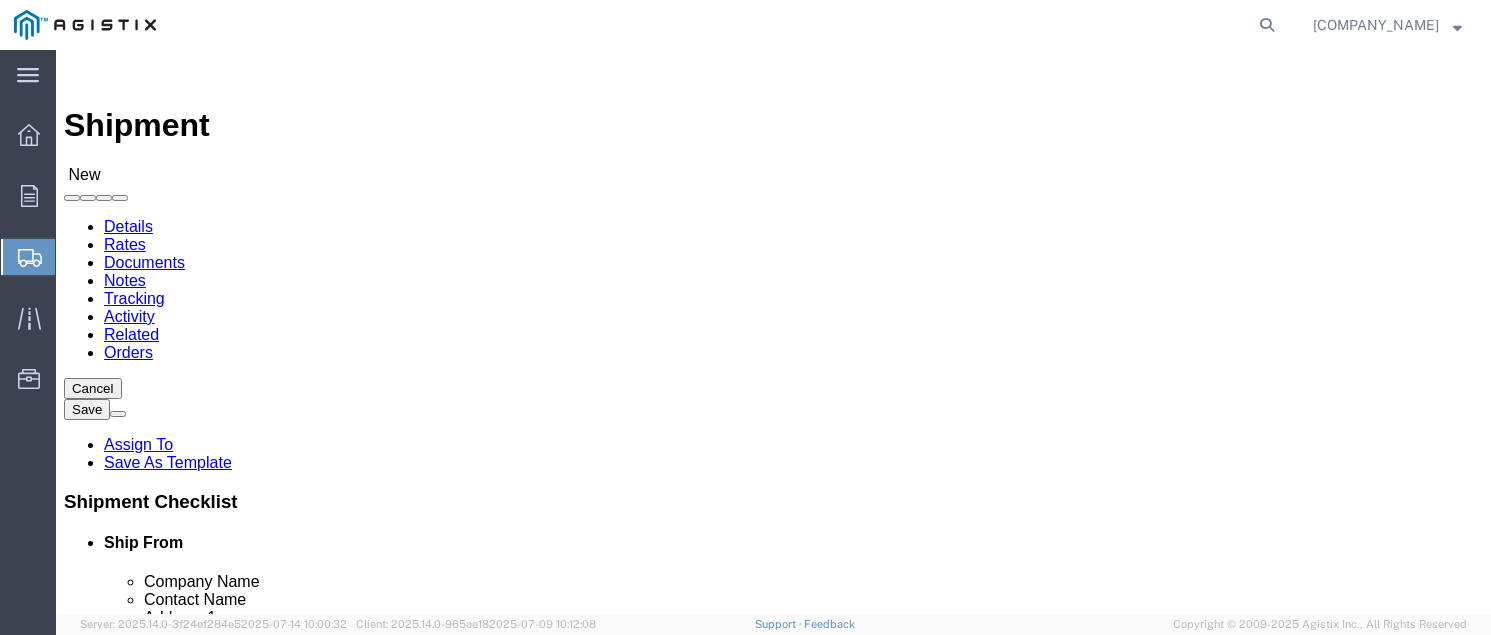 select on "CA" 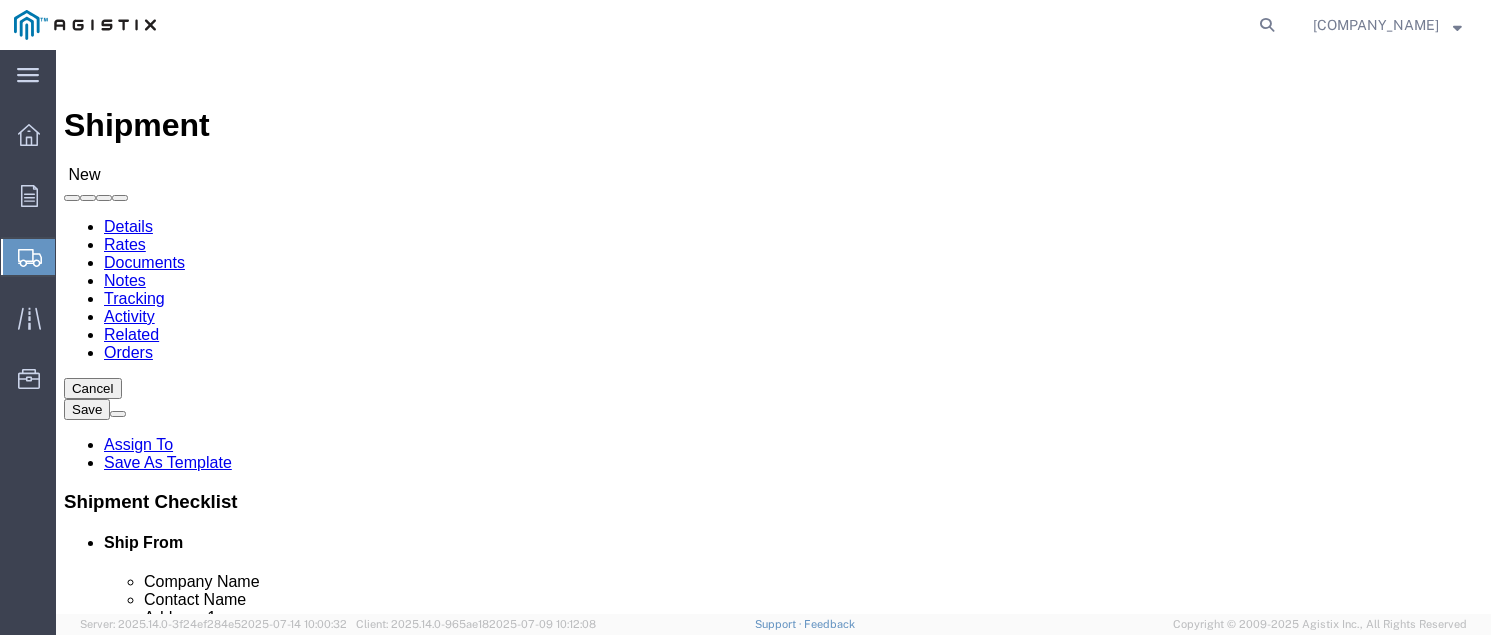type on "pg" 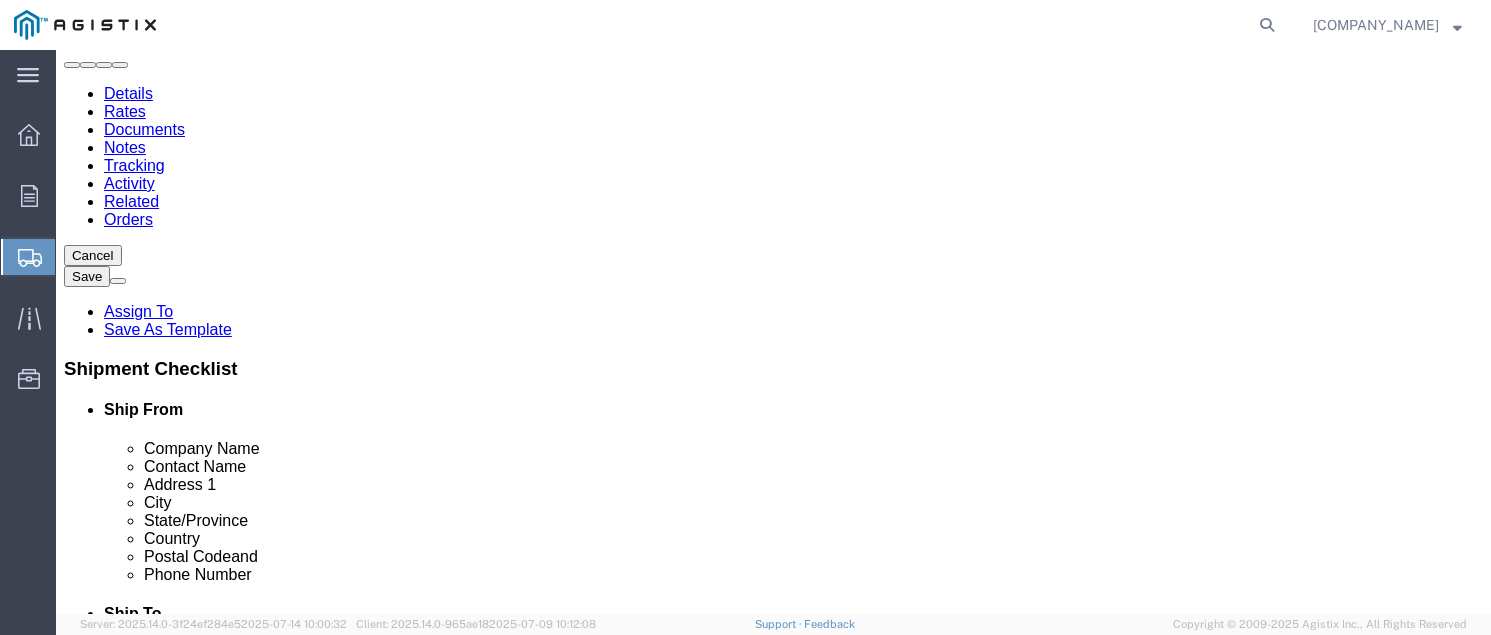 click on "PGE [CITY]  - PG&E - (PG&E) [NUMBER] [STREET], [CITY], [STATE]  [ZIP_CODE], US" 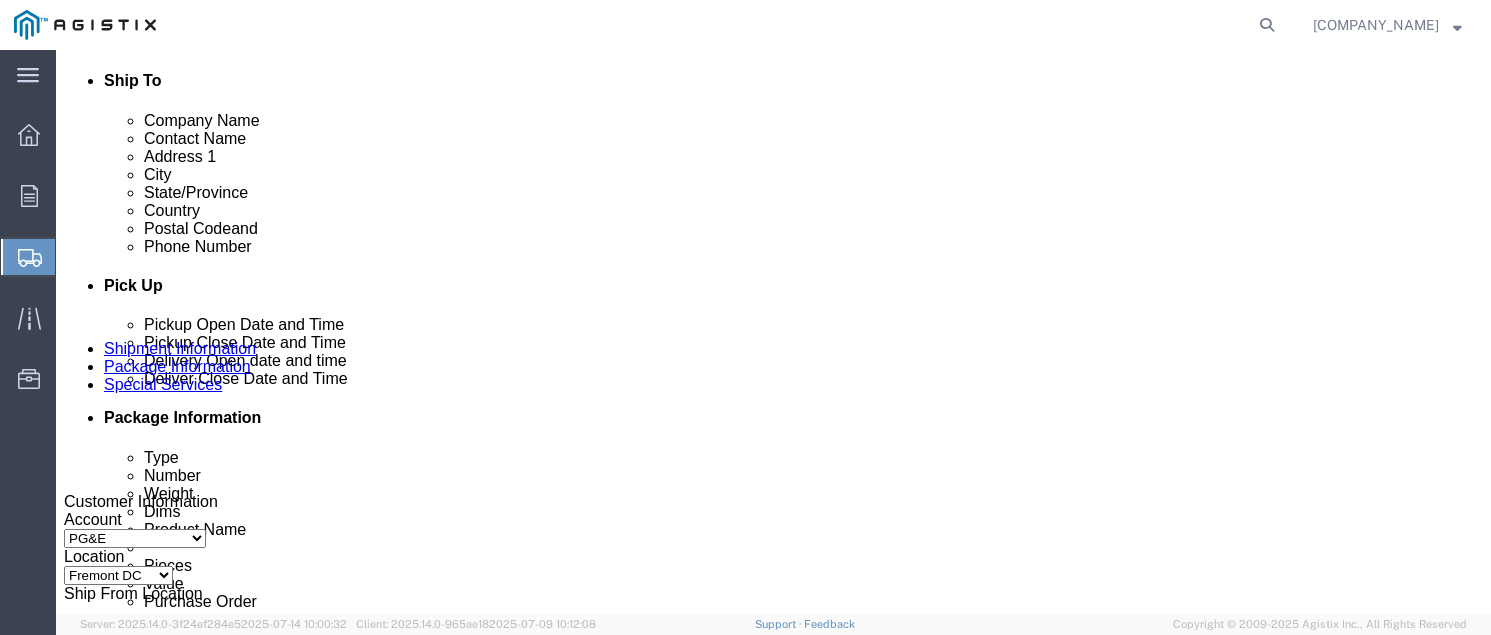 scroll, scrollTop: 799, scrollLeft: 0, axis: vertical 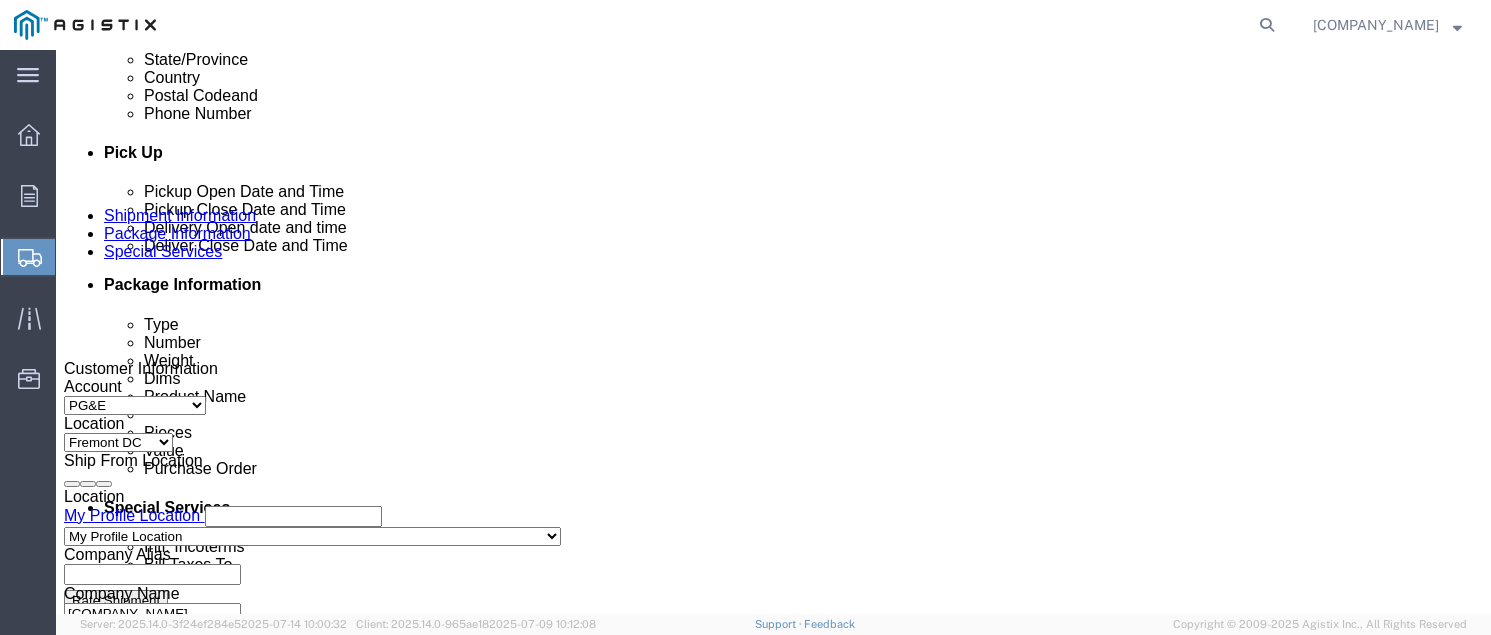 type on "PGE FREMONT" 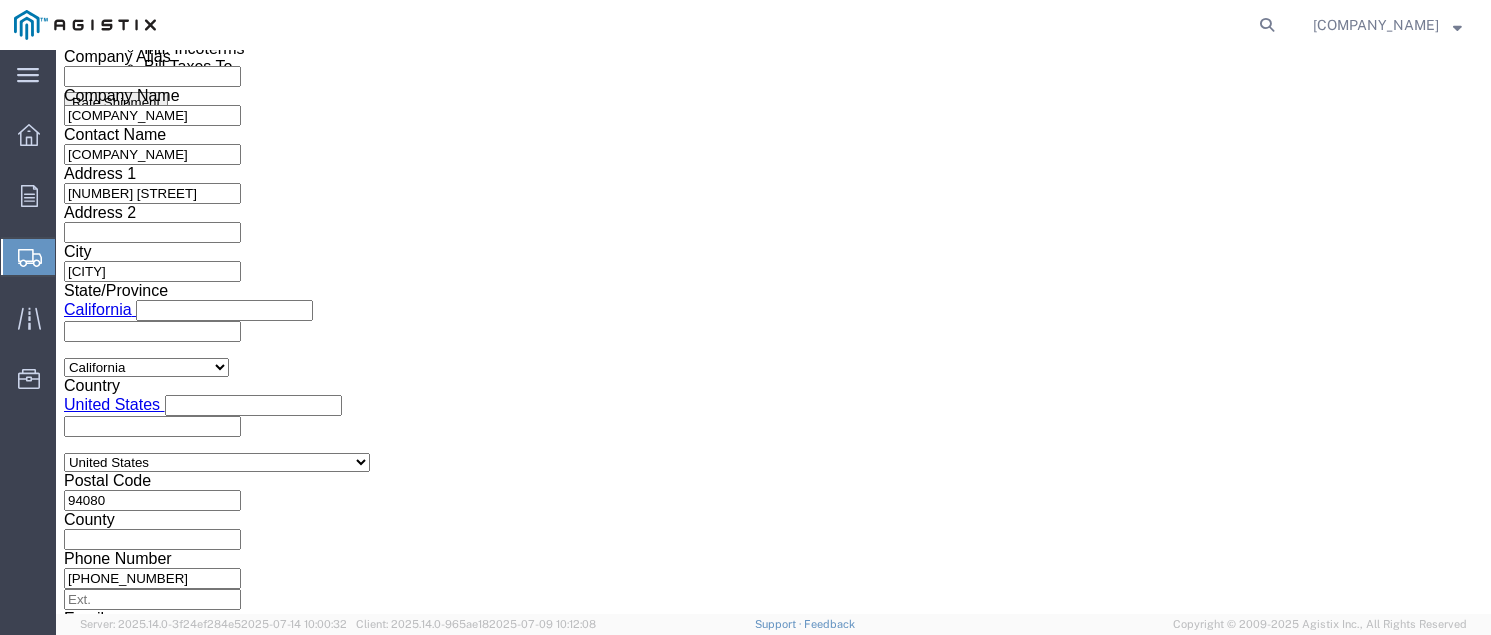type on "6:00 PM" 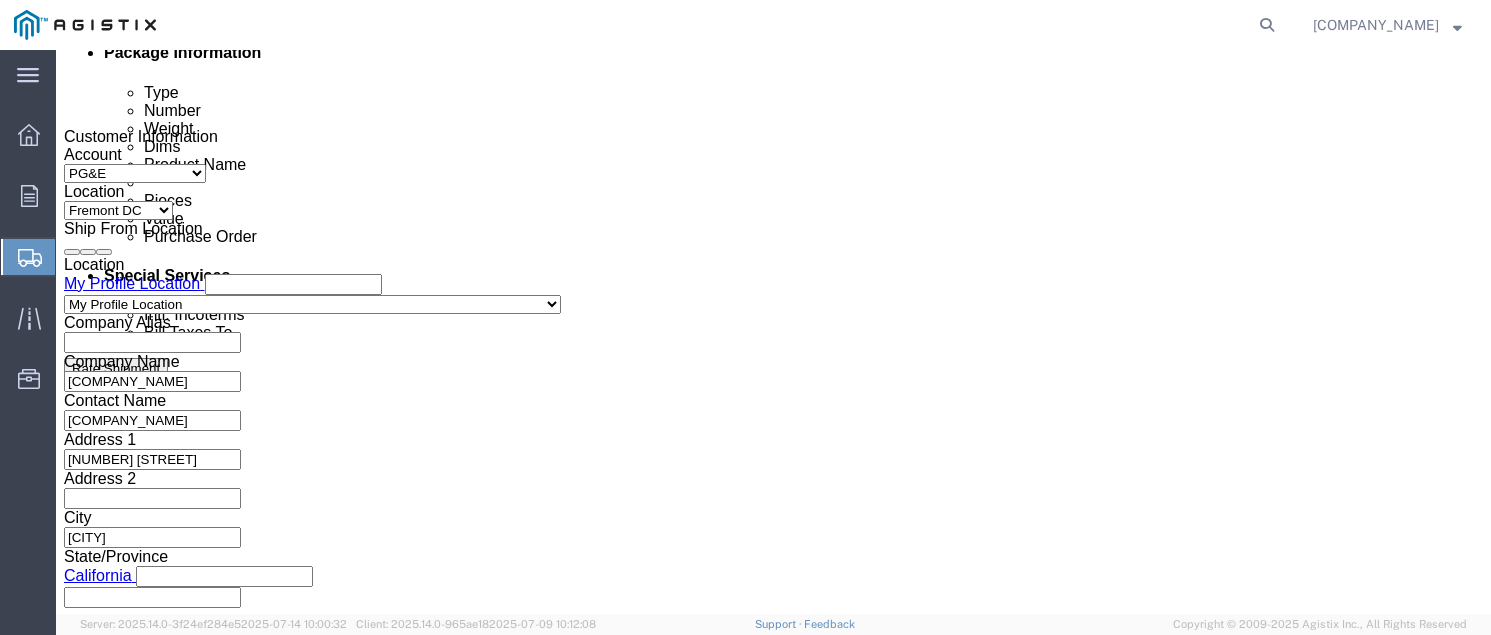 click 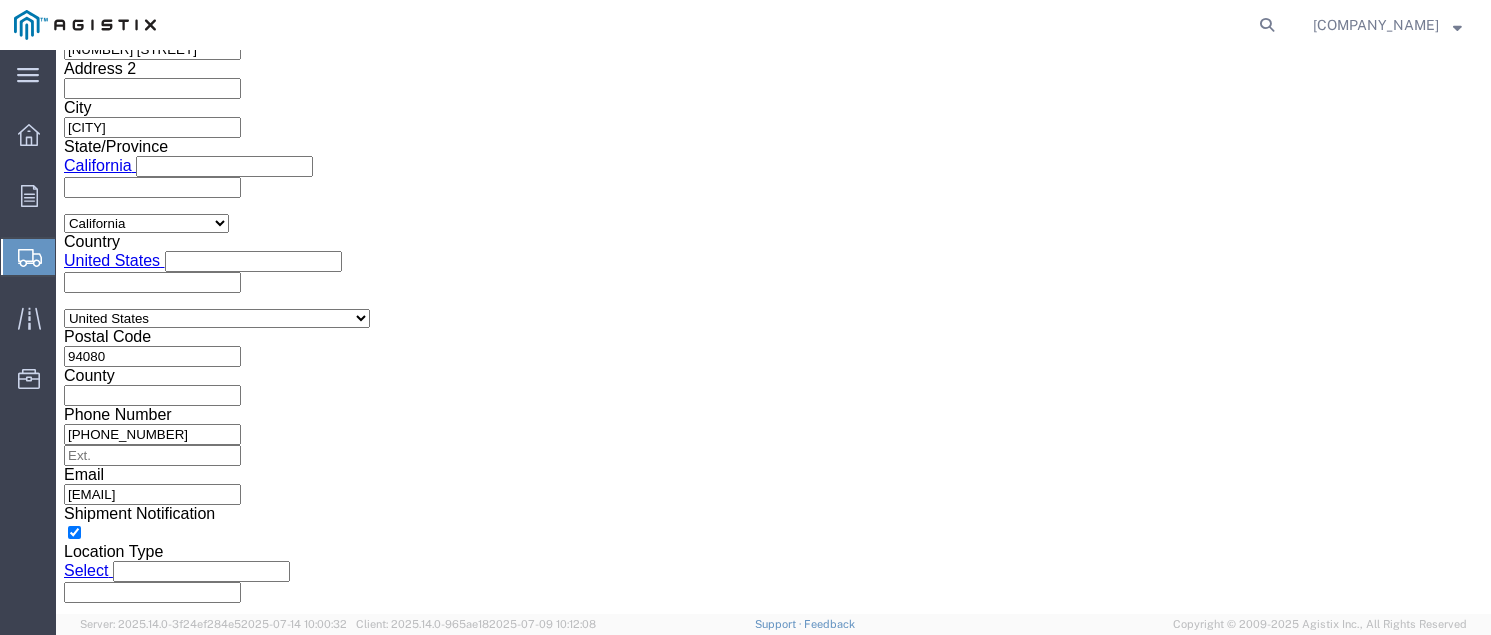 click on "Apply" 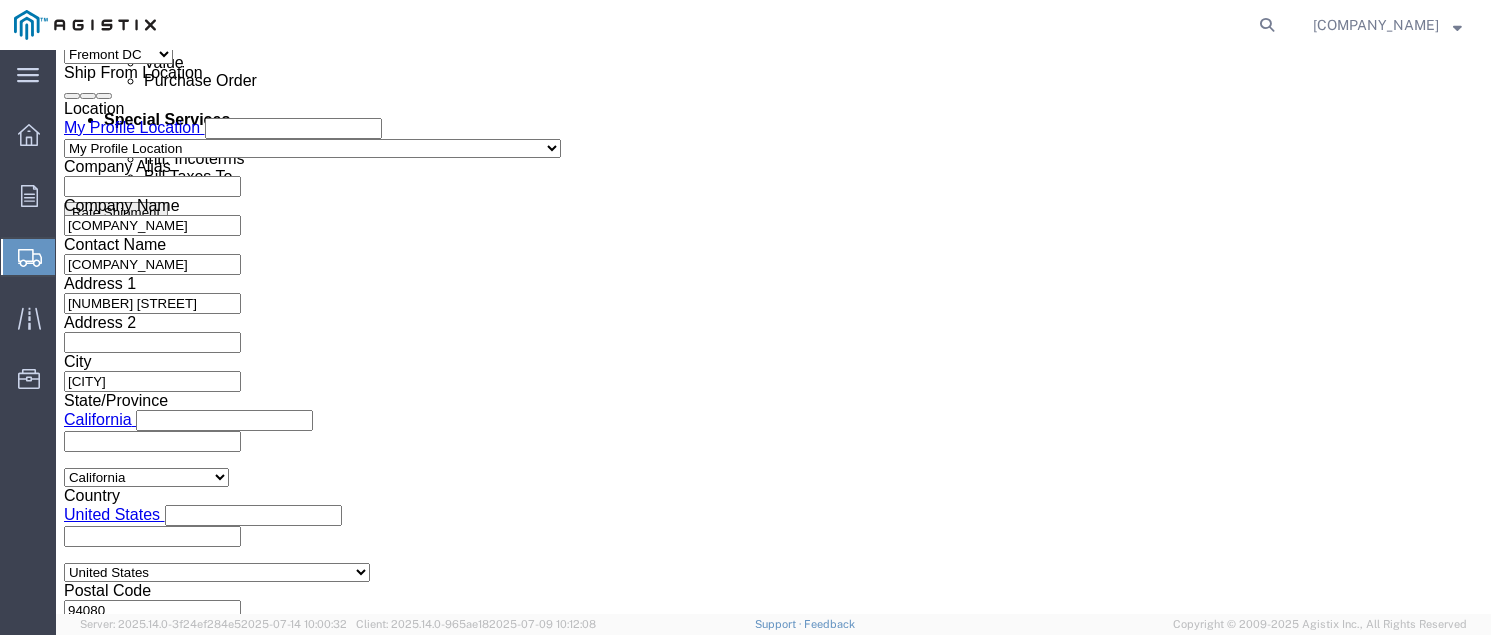 scroll, scrollTop: 1174, scrollLeft: 0, axis: vertical 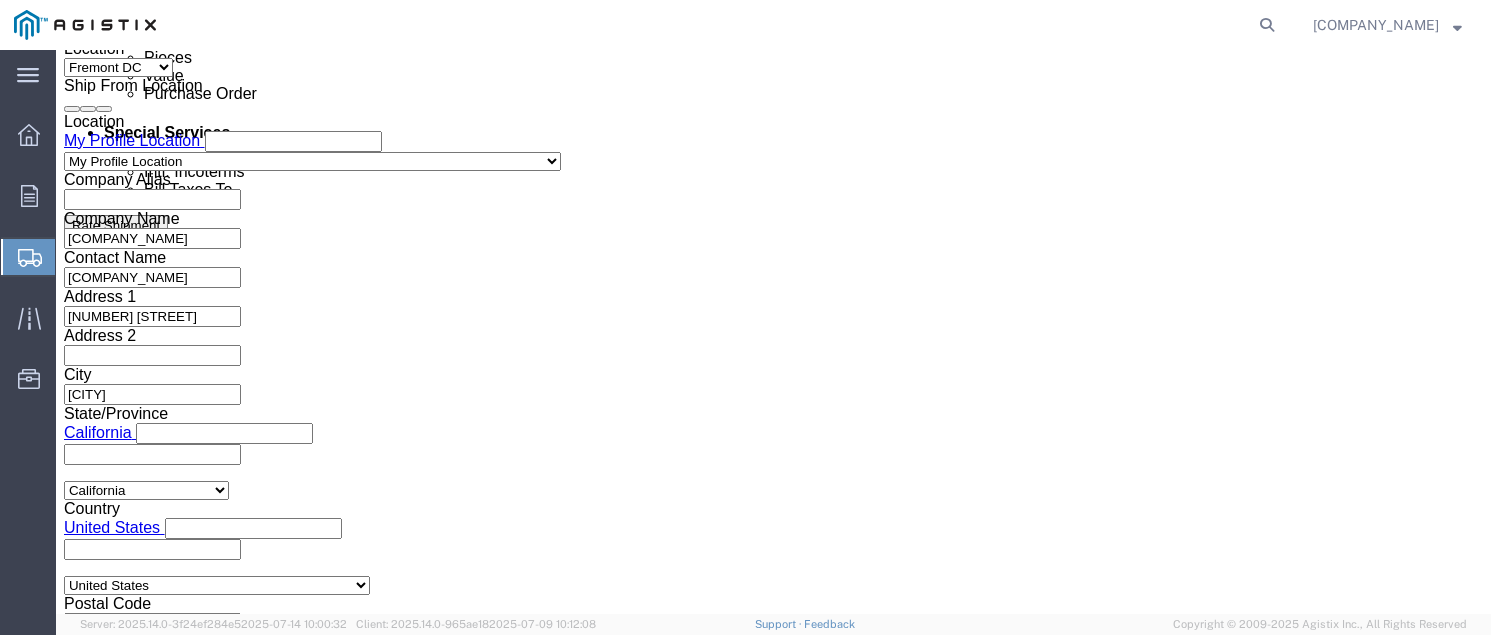 click 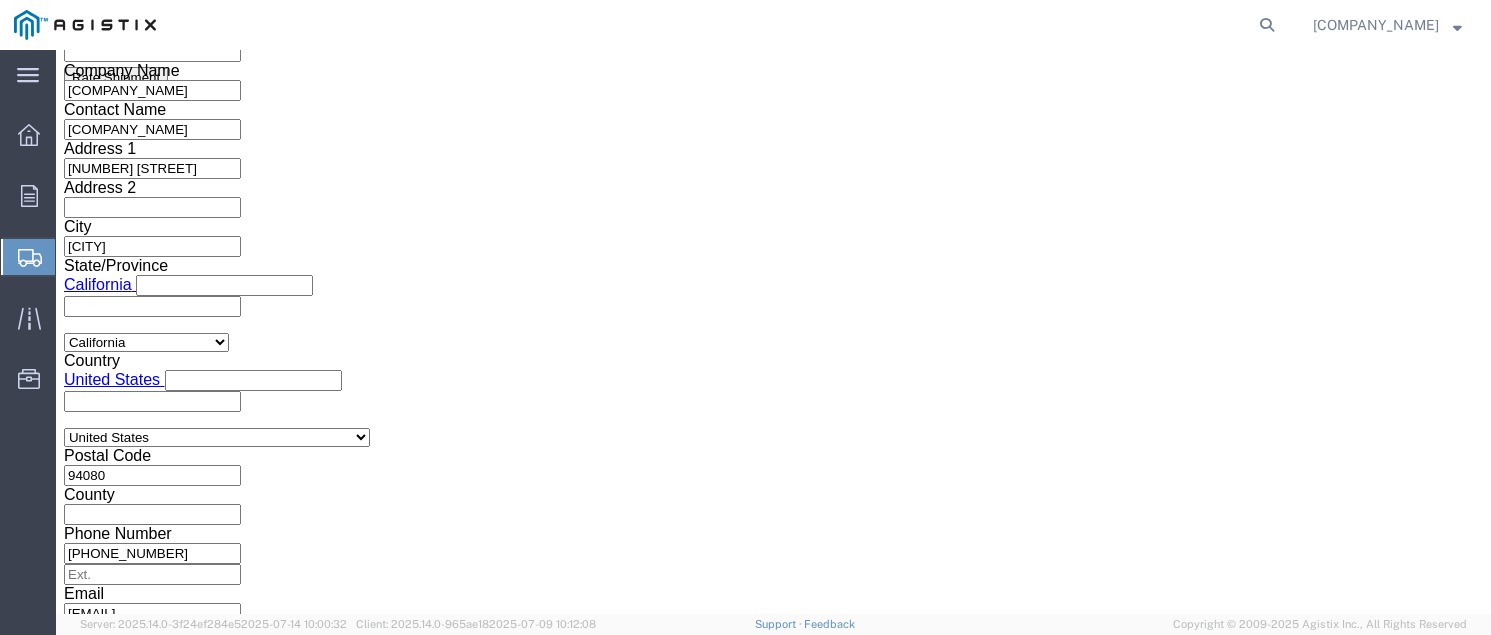 scroll, scrollTop: 1476, scrollLeft: 0, axis: vertical 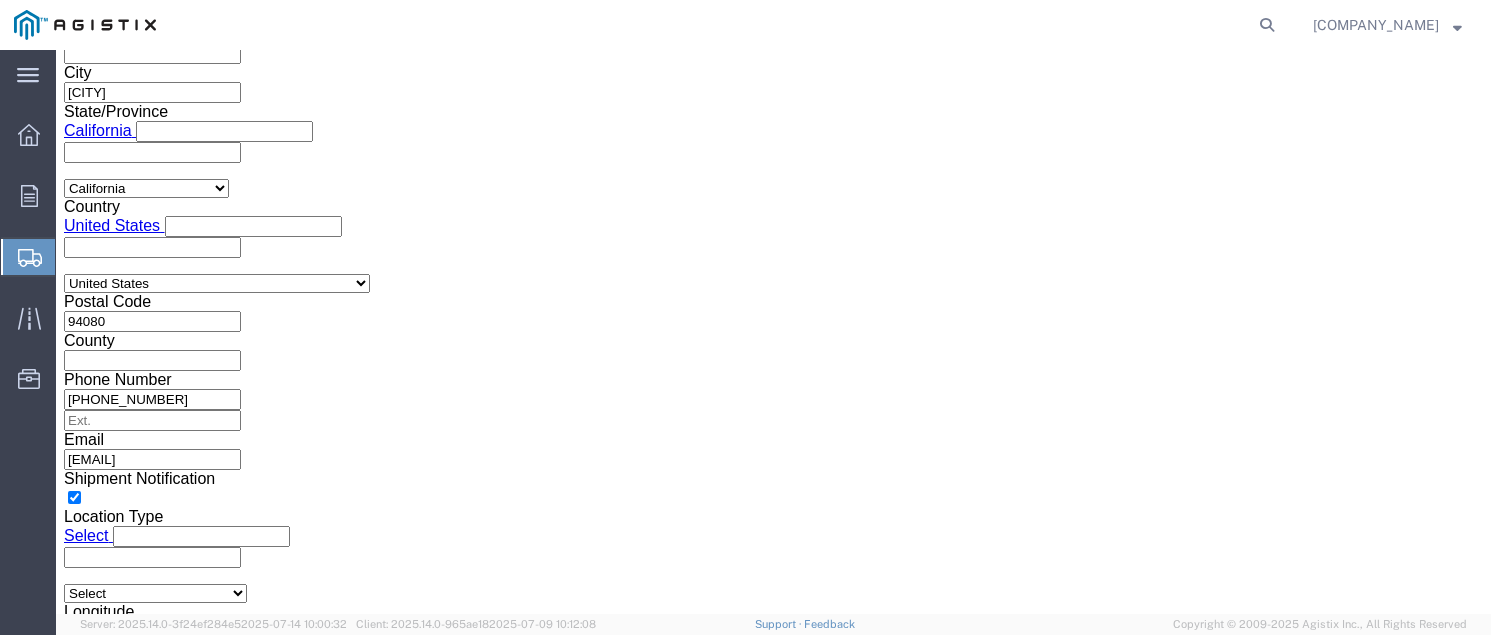 type on "[PHONE_NUMBER]" 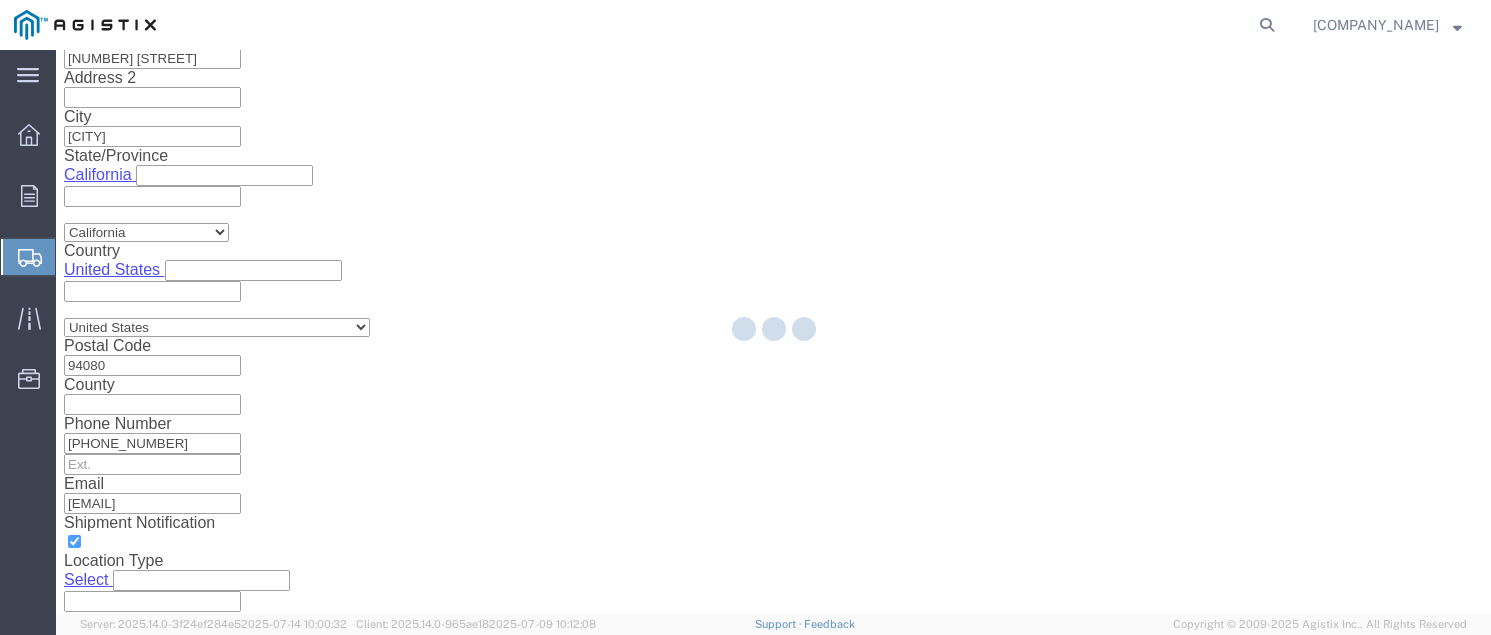 scroll, scrollTop: 0, scrollLeft: 0, axis: both 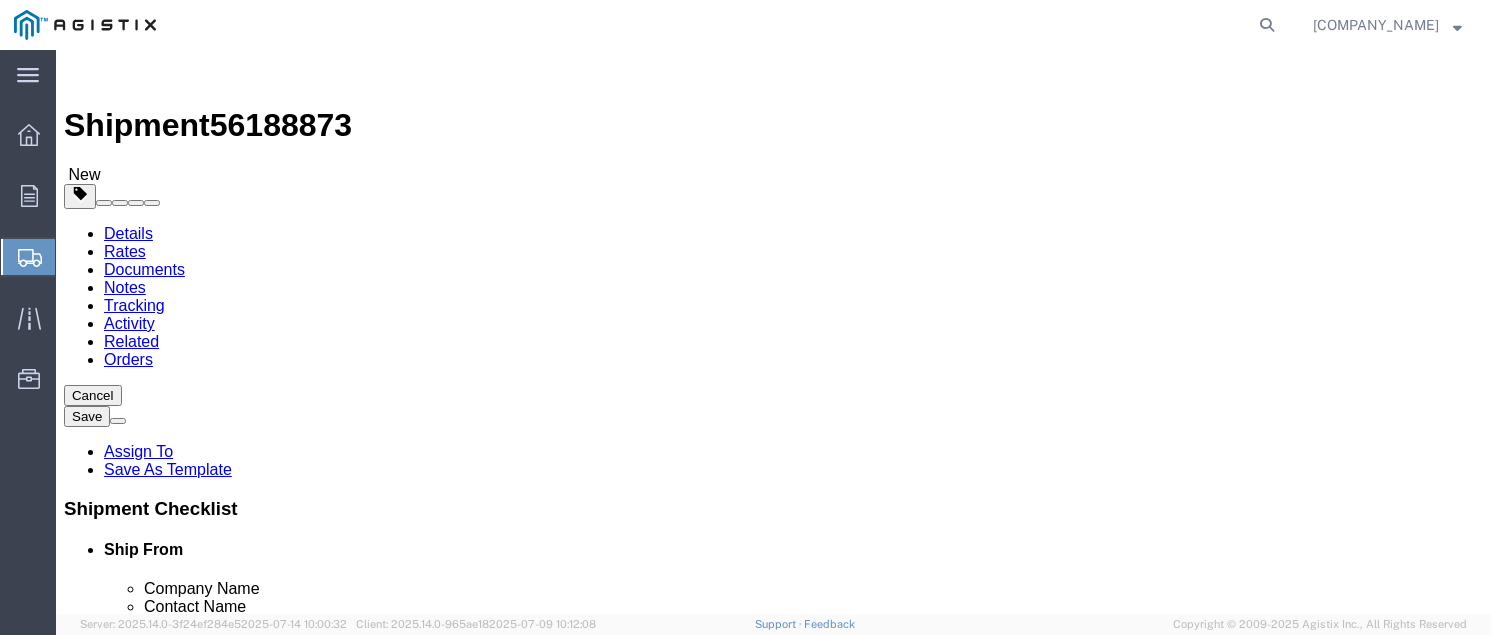 click on "Select Bulk Bundle(s) Cardboard Box(es) Carton(s) Crate(s) Drum(s) (Fiberboard) Drum(s) (Metal) Drum(s) (Plastic) Envelope Naked Cargo (UnPackaged) Pallet(s) Oversized (Not Stackable) Pallet(s) Oversized (Stackable) Pallet(s) Standard (Not Stackable) Pallet(s) Standard (Stackable) Roll(s) Your Packaging" 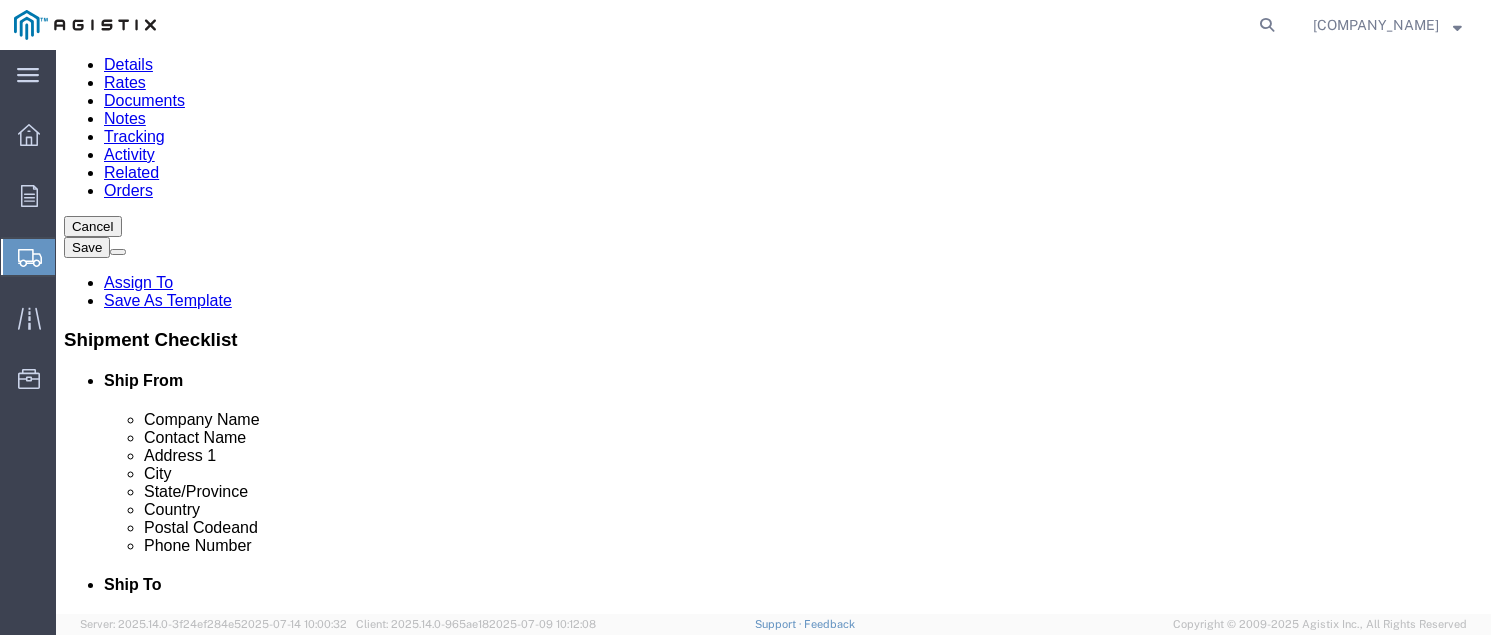 scroll, scrollTop: 171, scrollLeft: 0, axis: vertical 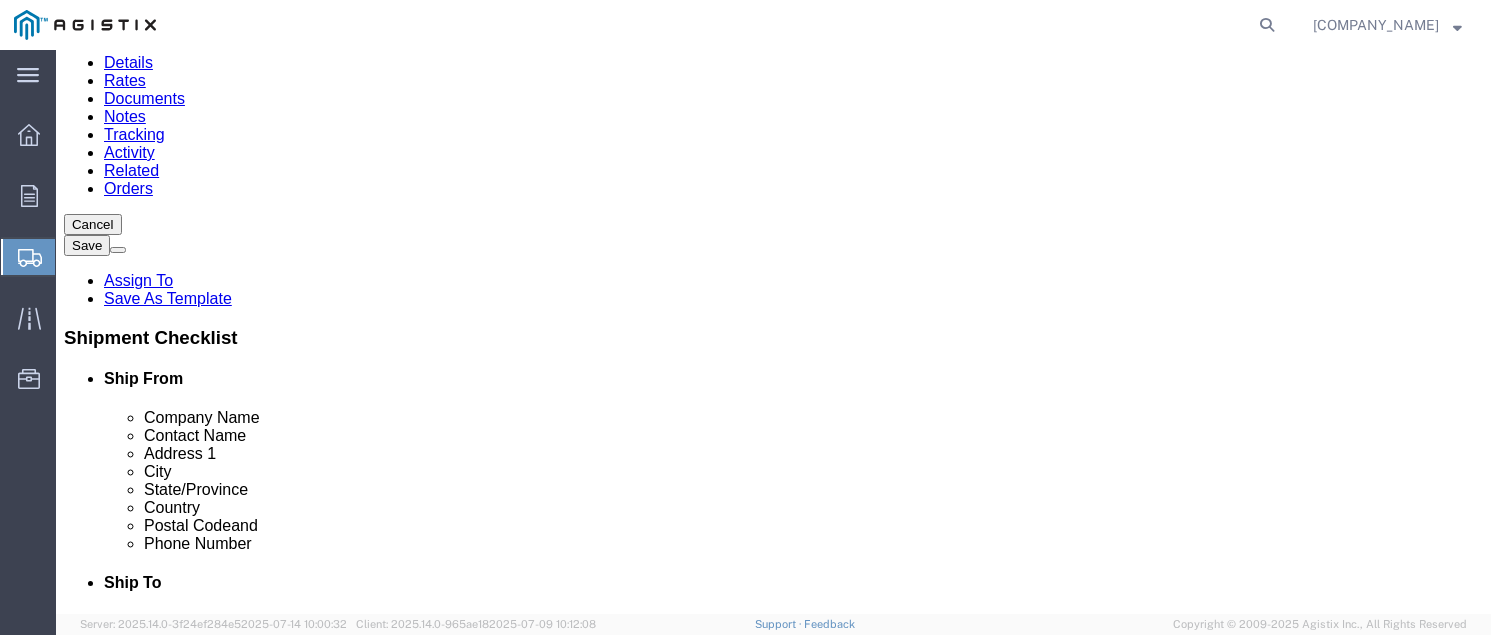 type on "9" 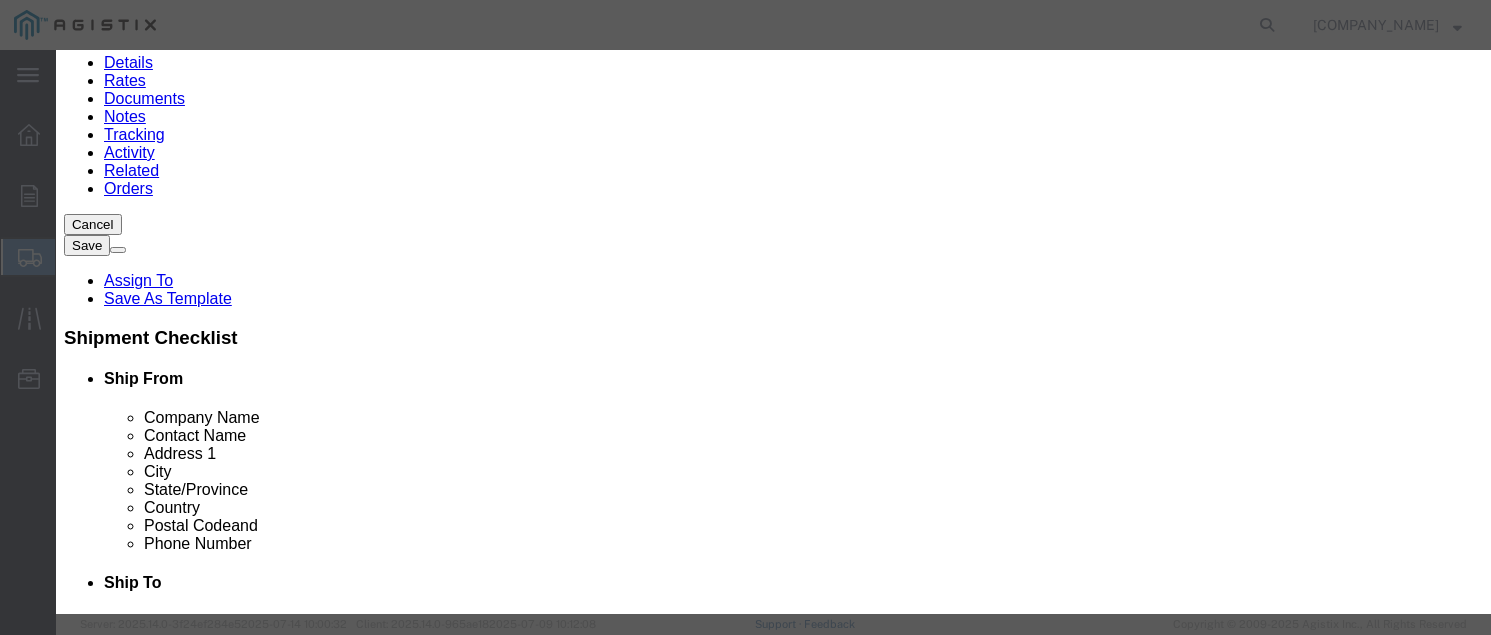 click 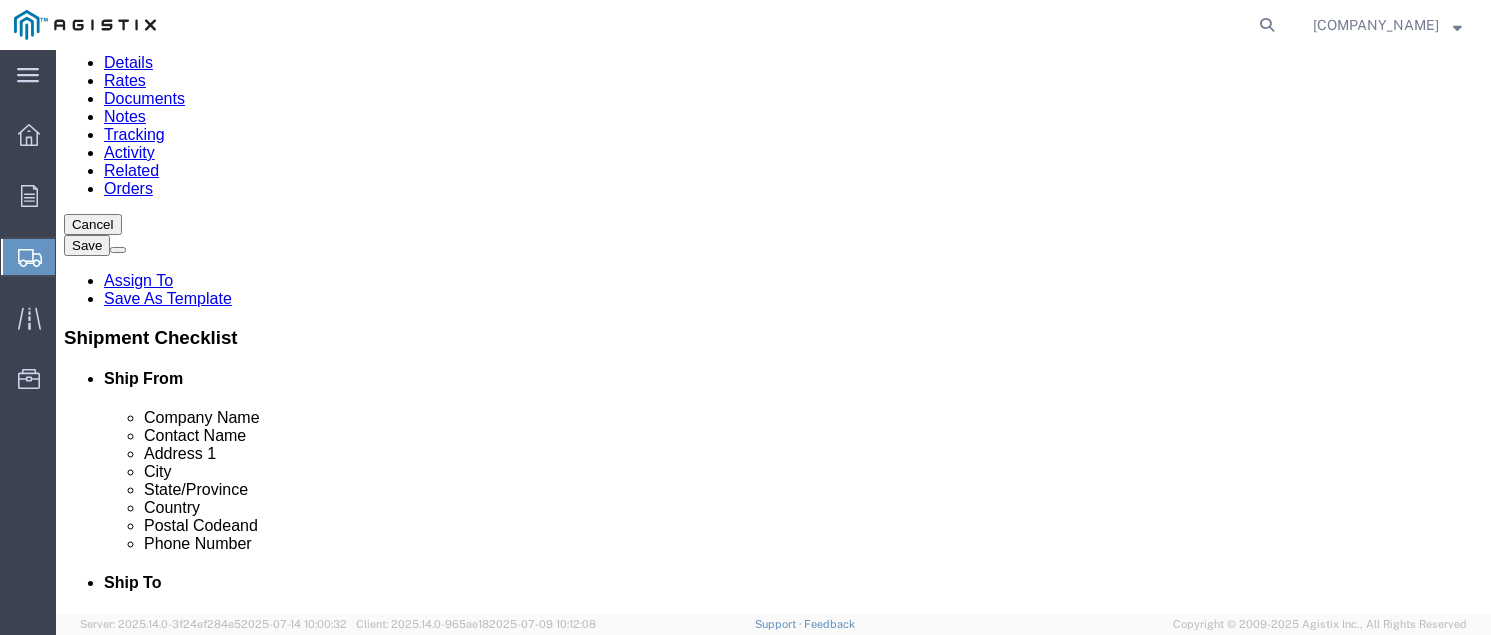 click on "Rate Shipment" 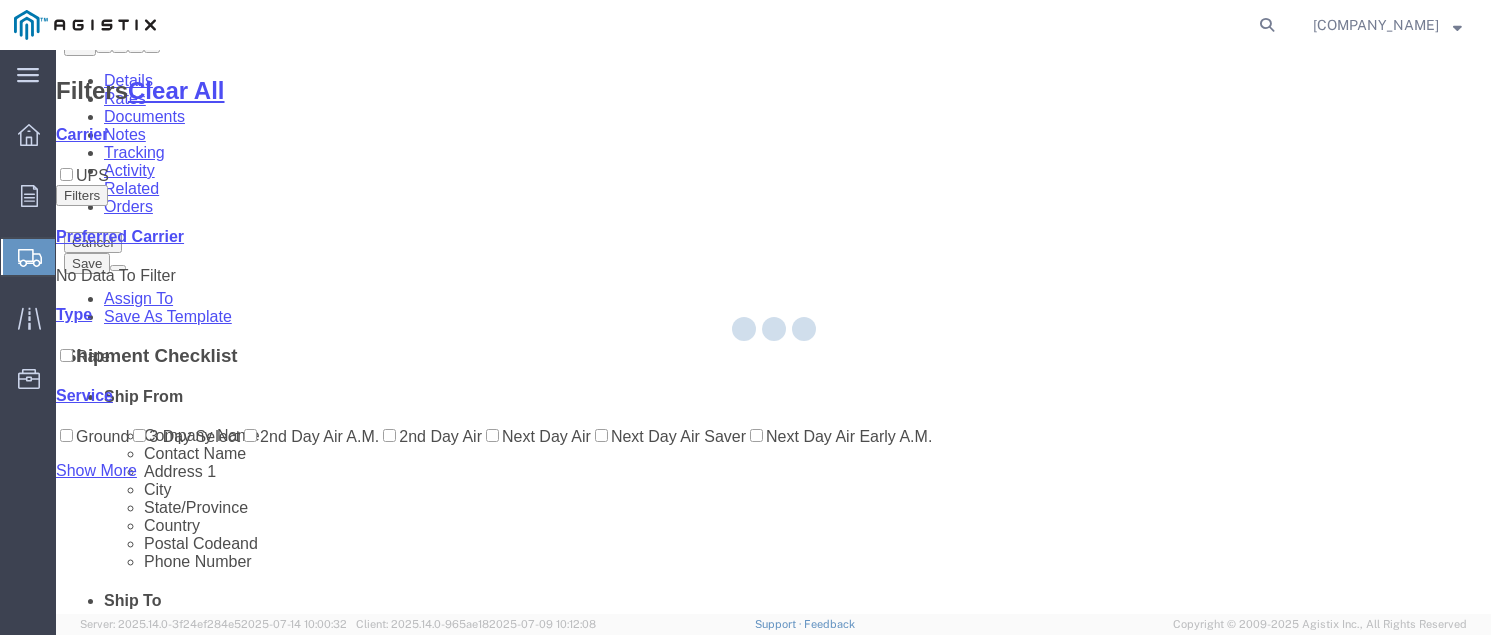 scroll, scrollTop: 0, scrollLeft: 0, axis: both 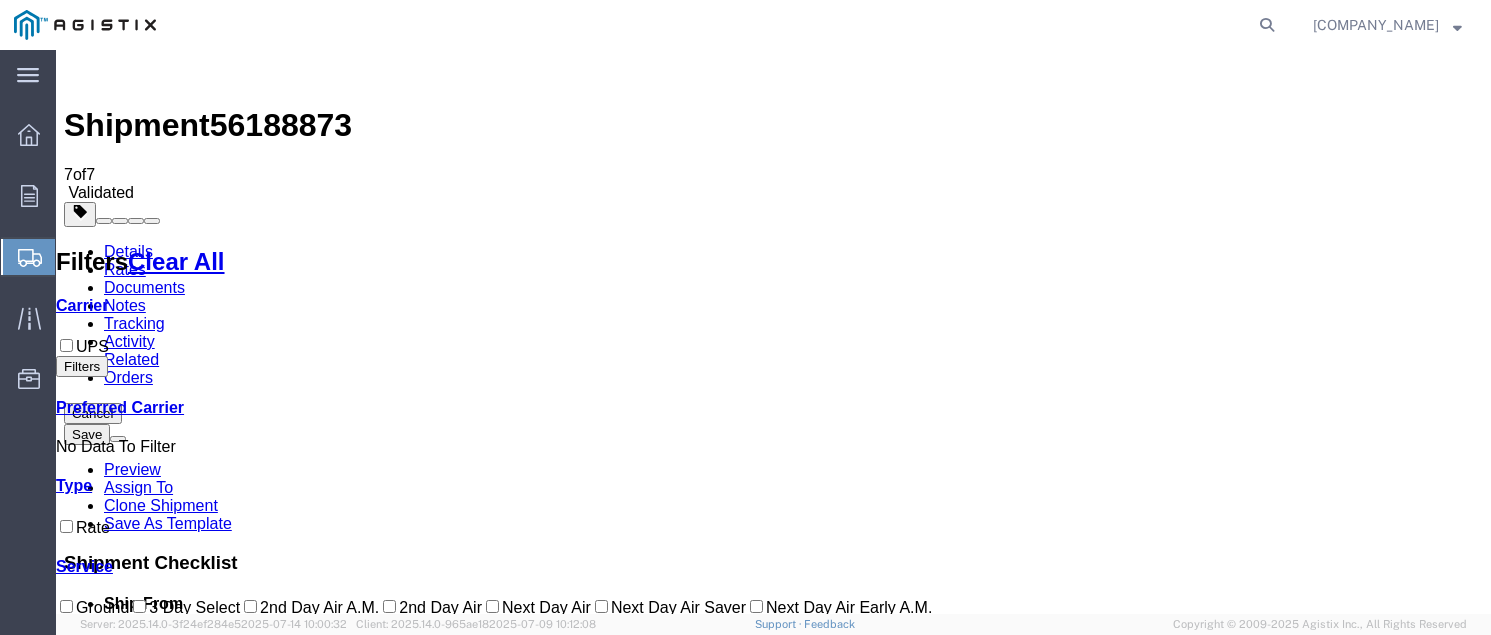 click on "Book" at bounding box center (1249, 1603) 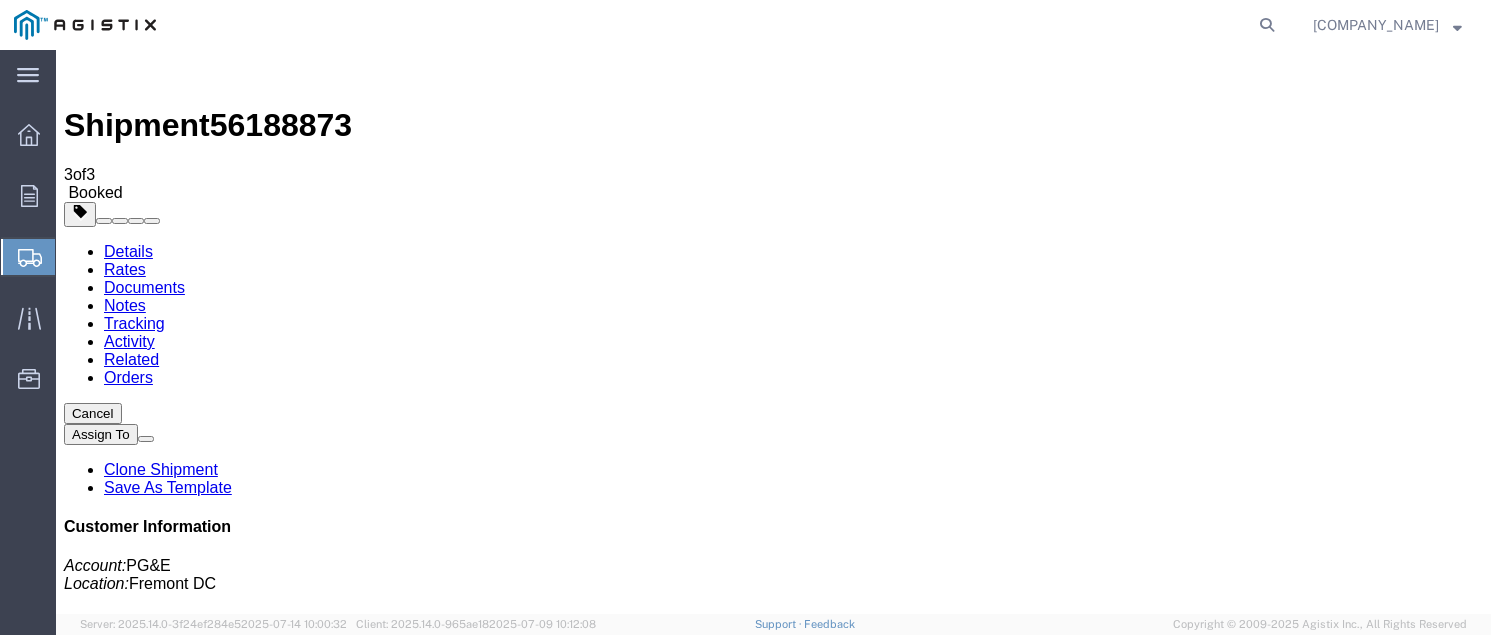 click at bounding box center [838, 1745] 